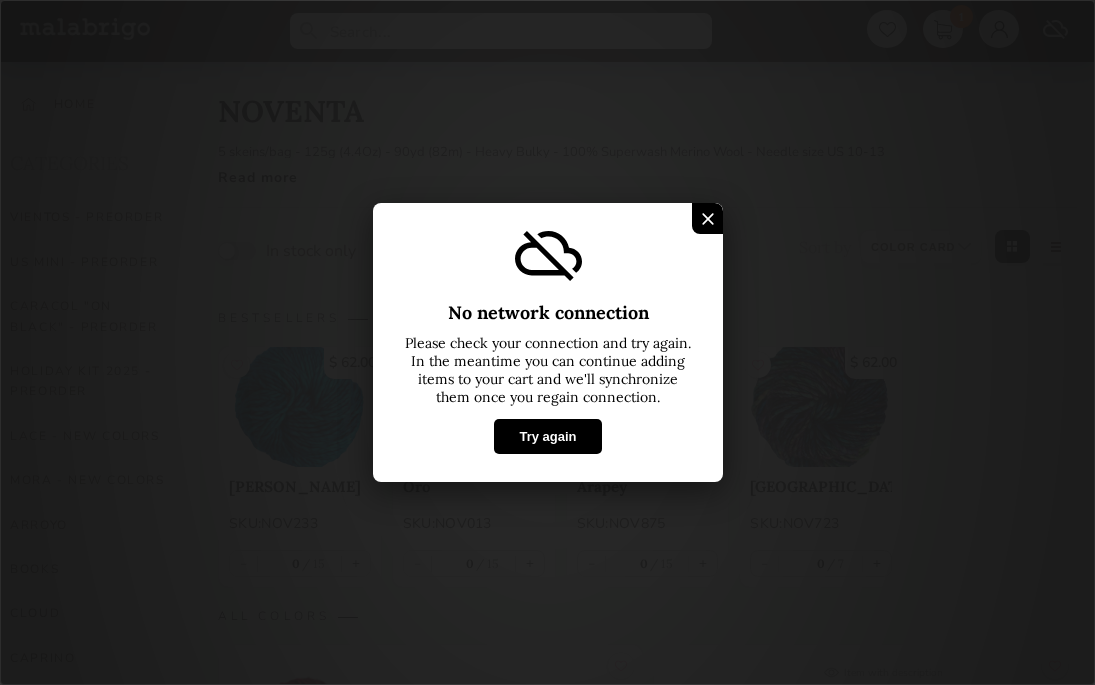 select on "INDEX" 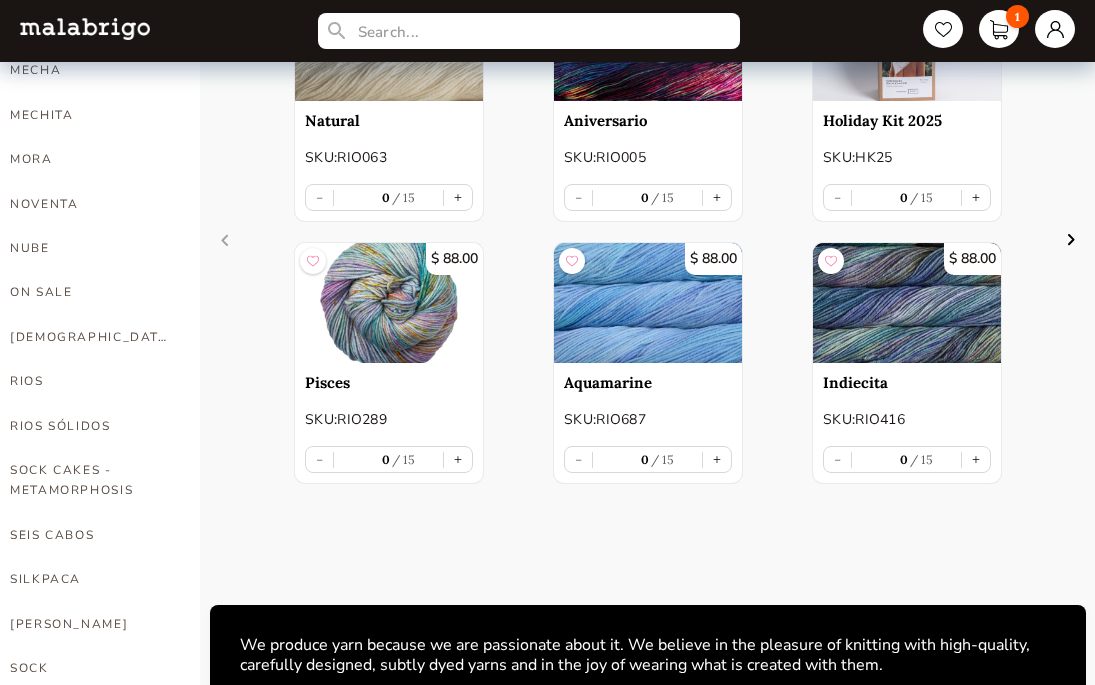 scroll, scrollTop: 916, scrollLeft: 0, axis: vertical 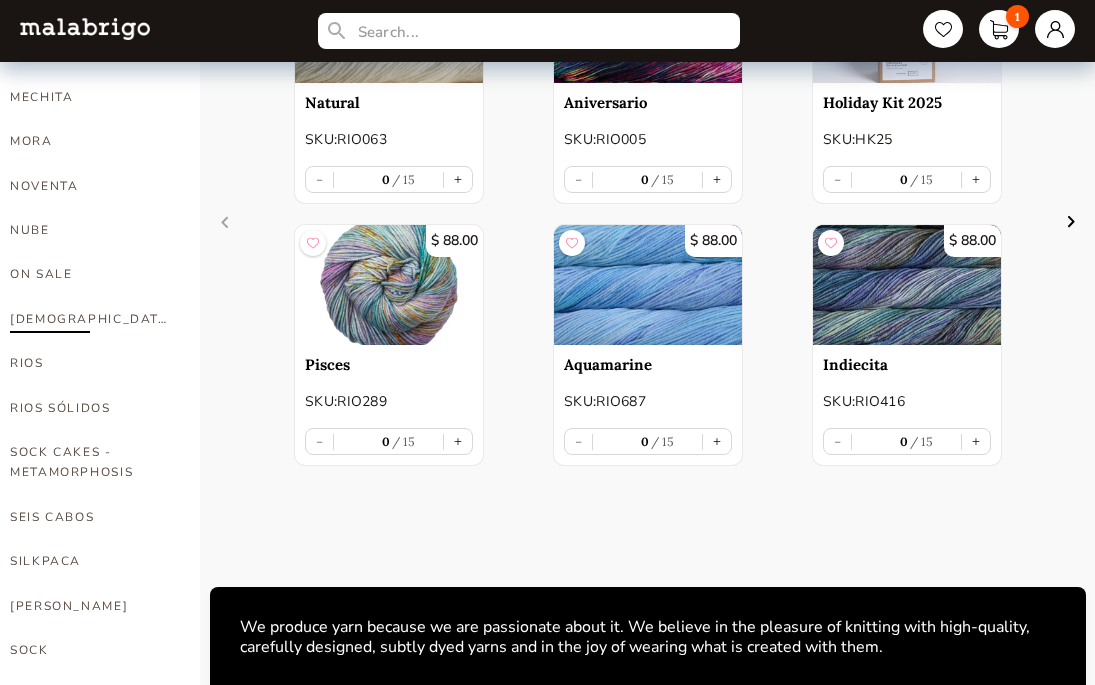 click on "[DEMOGRAPHIC_DATA]" at bounding box center [90, 319] 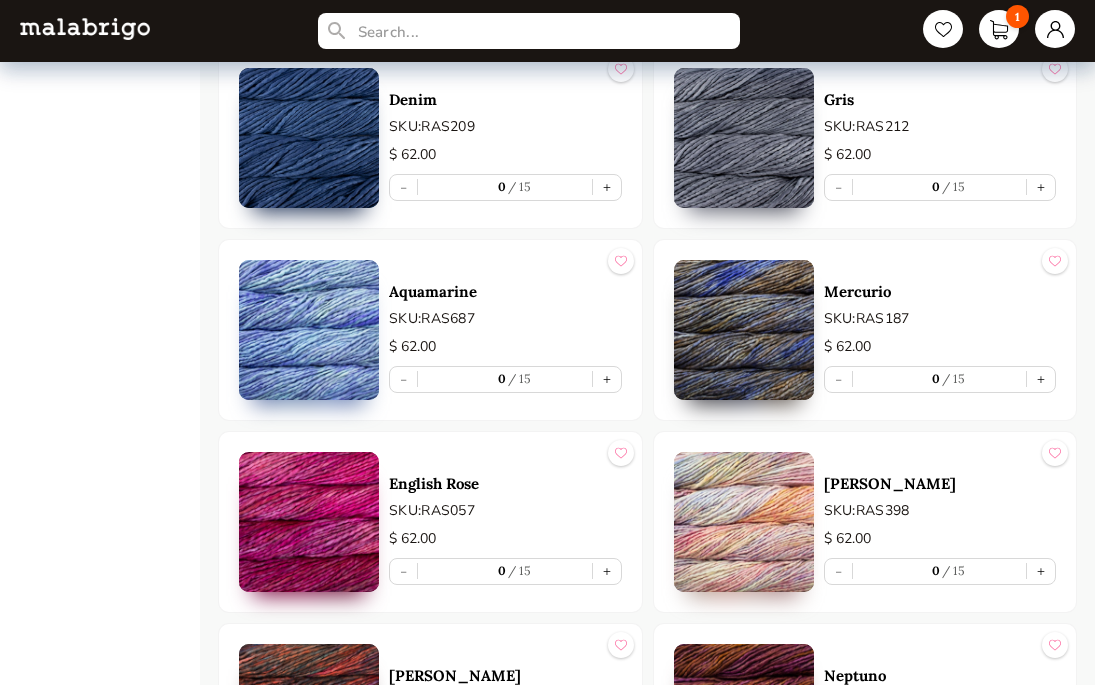 scroll, scrollTop: 2180, scrollLeft: 0, axis: vertical 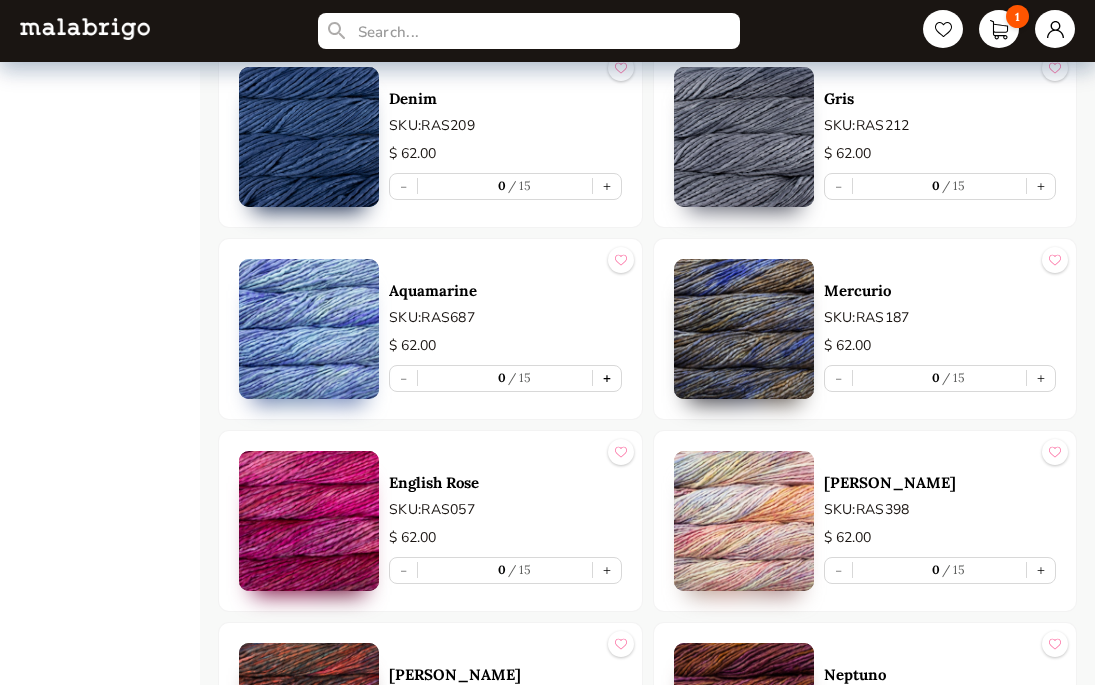 click on "+" at bounding box center (607, 378) 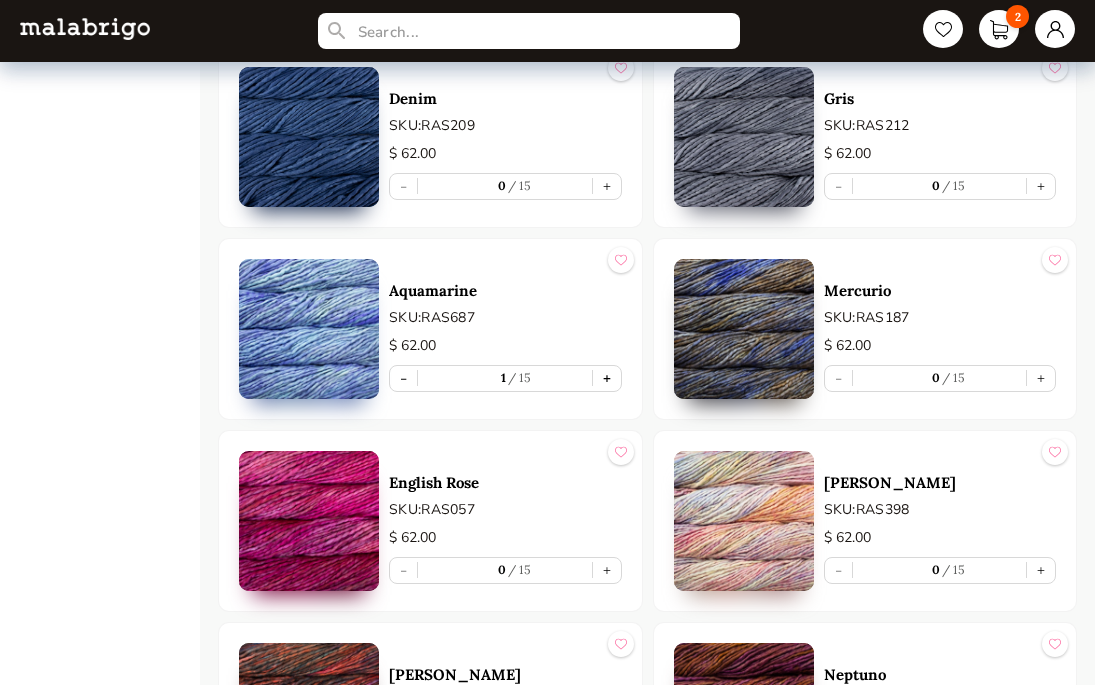 click on "+" at bounding box center (607, 378) 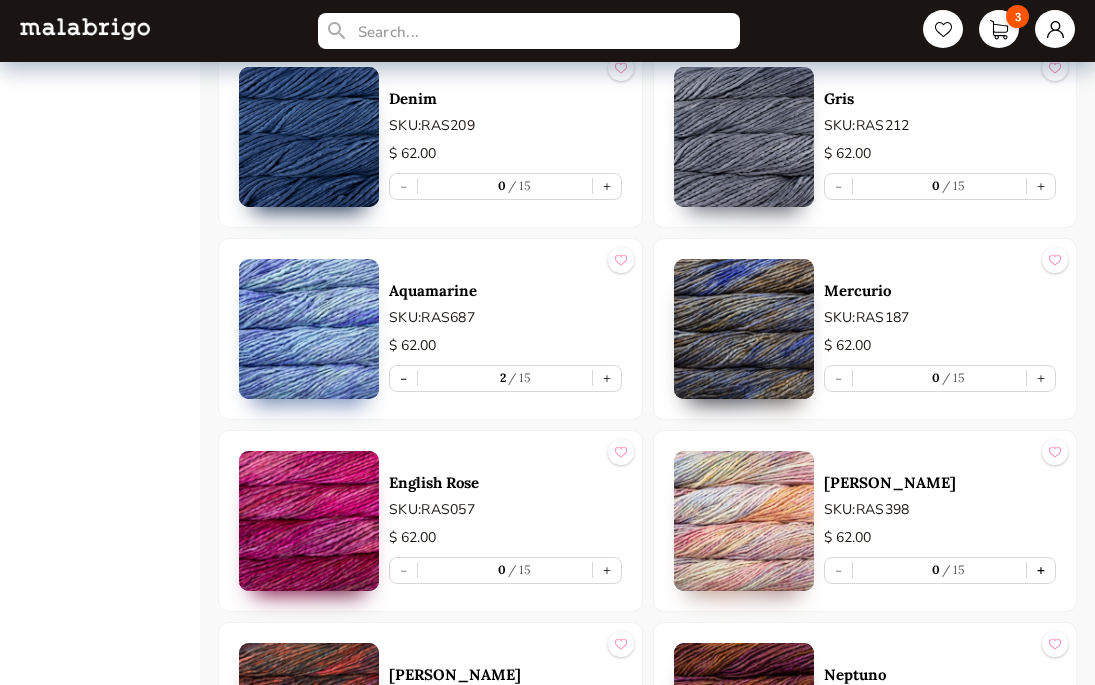 click on "+" at bounding box center (1041, 570) 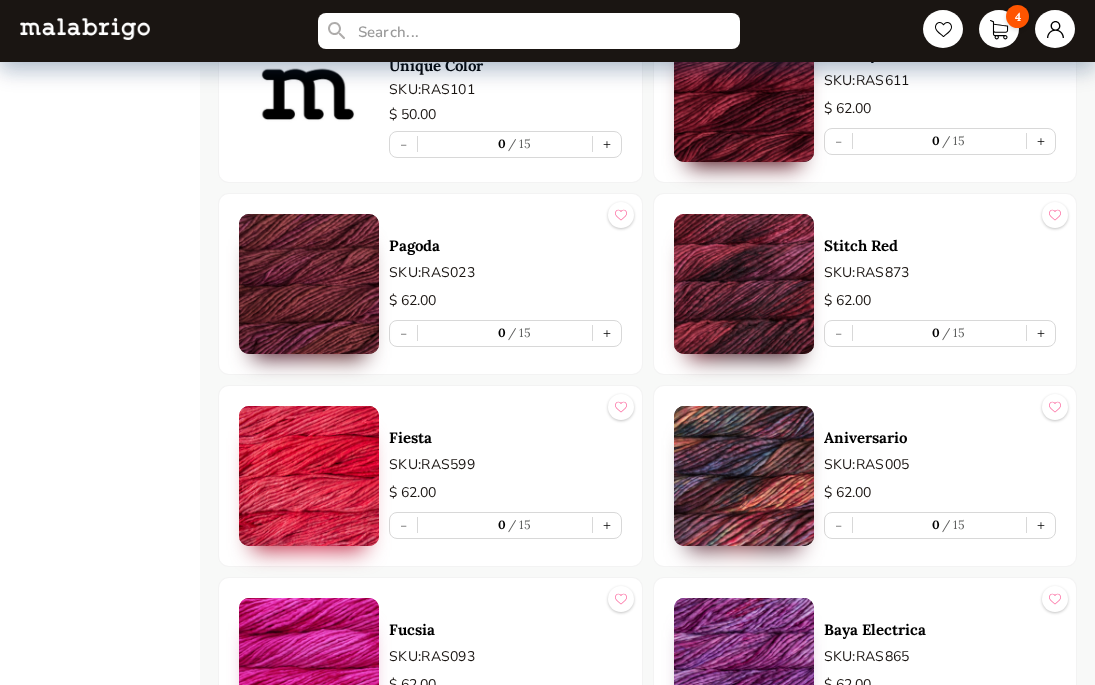 scroll, scrollTop: 3954, scrollLeft: 0, axis: vertical 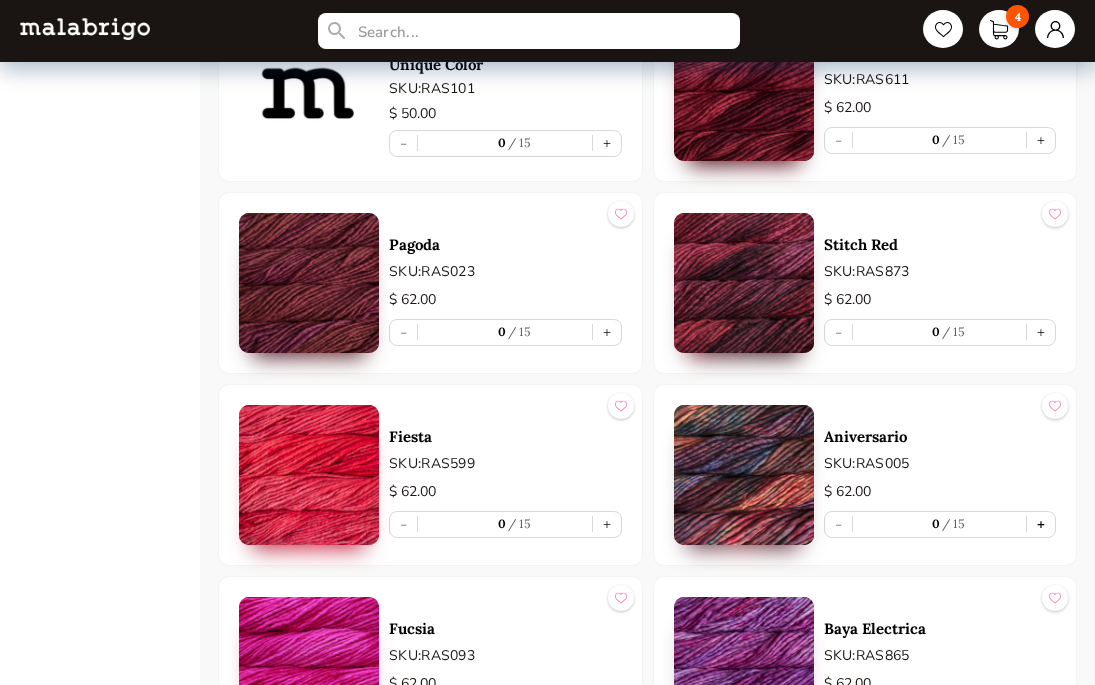 click on "+" at bounding box center [1041, 524] 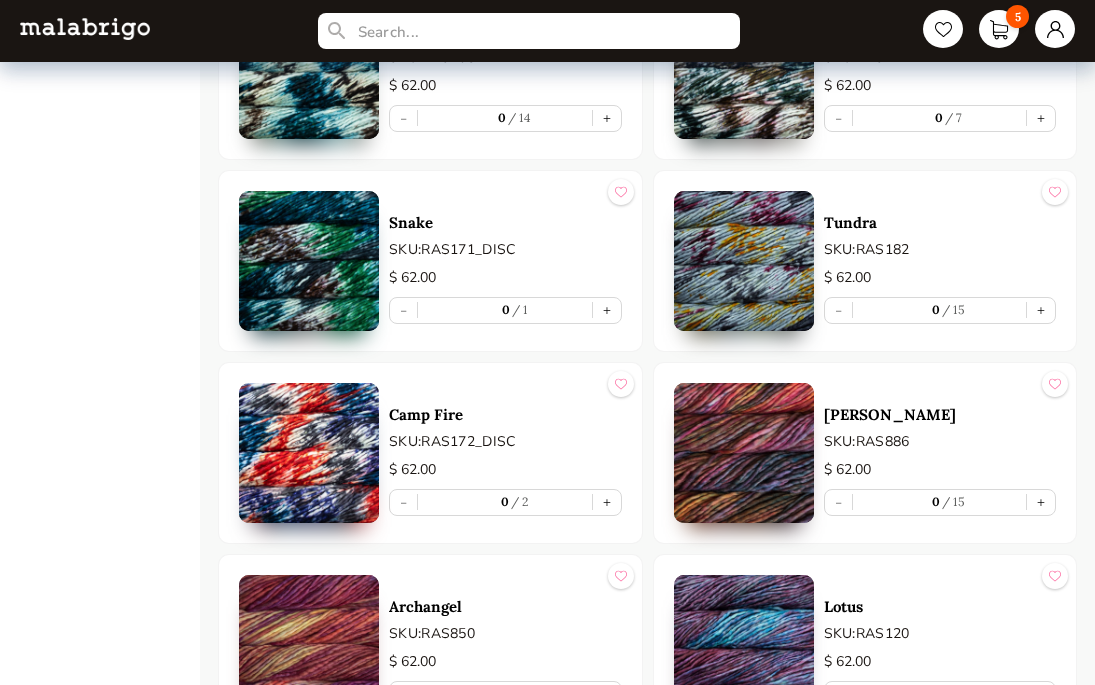 scroll, scrollTop: 9547, scrollLeft: 0, axis: vertical 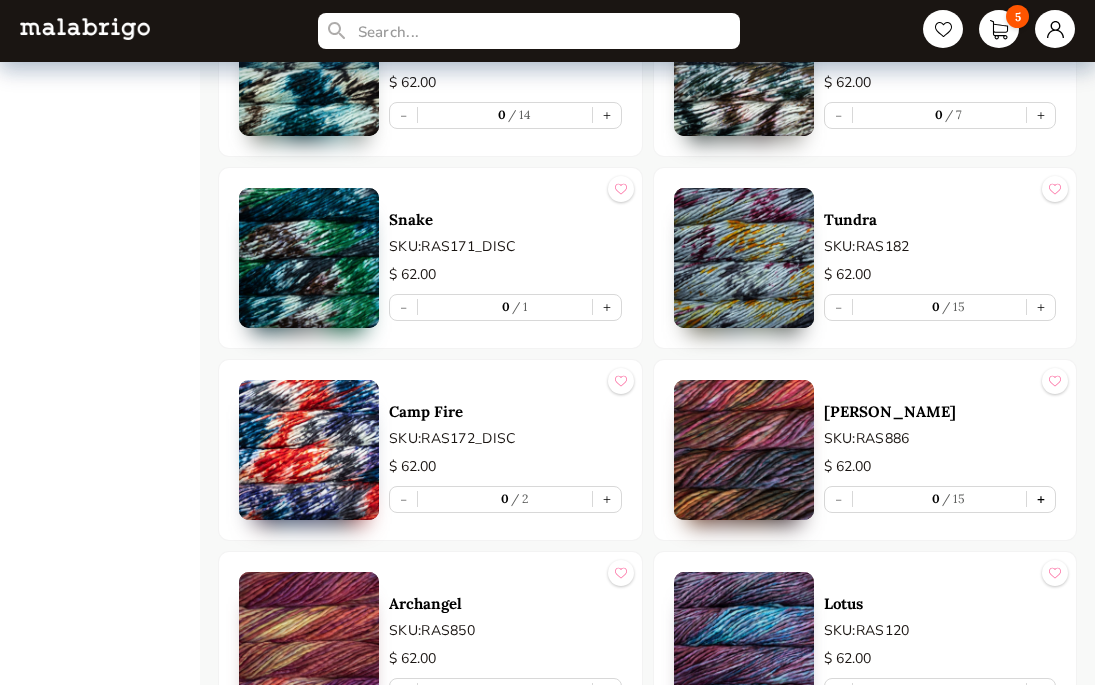 click on "+" at bounding box center (1041, 499) 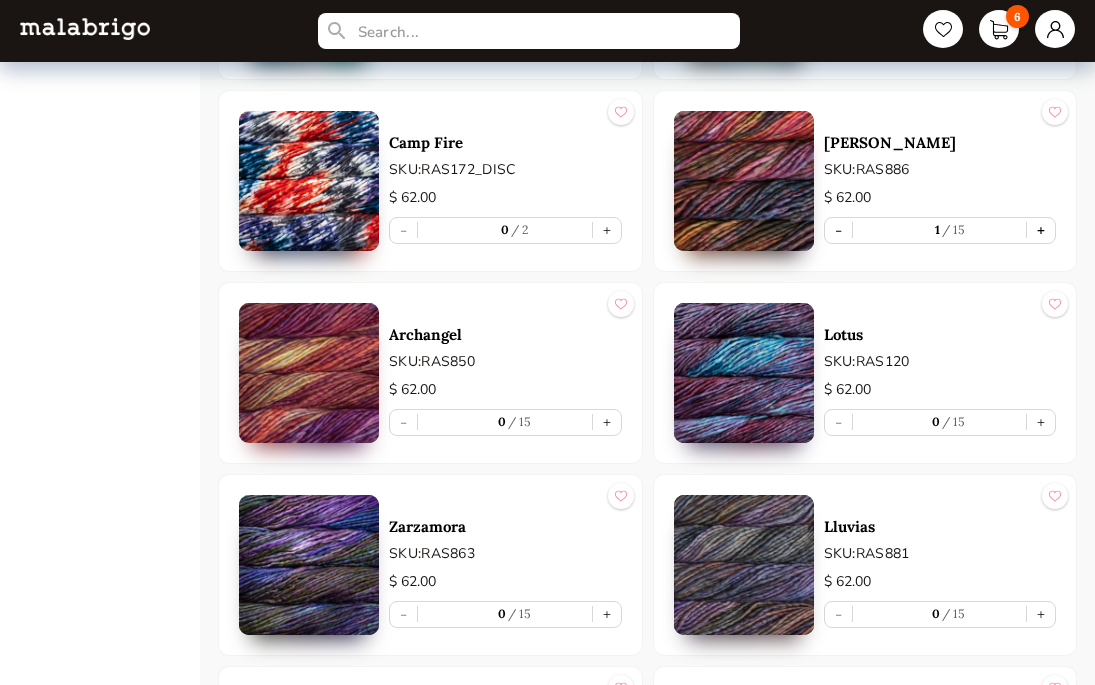 scroll, scrollTop: 9817, scrollLeft: 0, axis: vertical 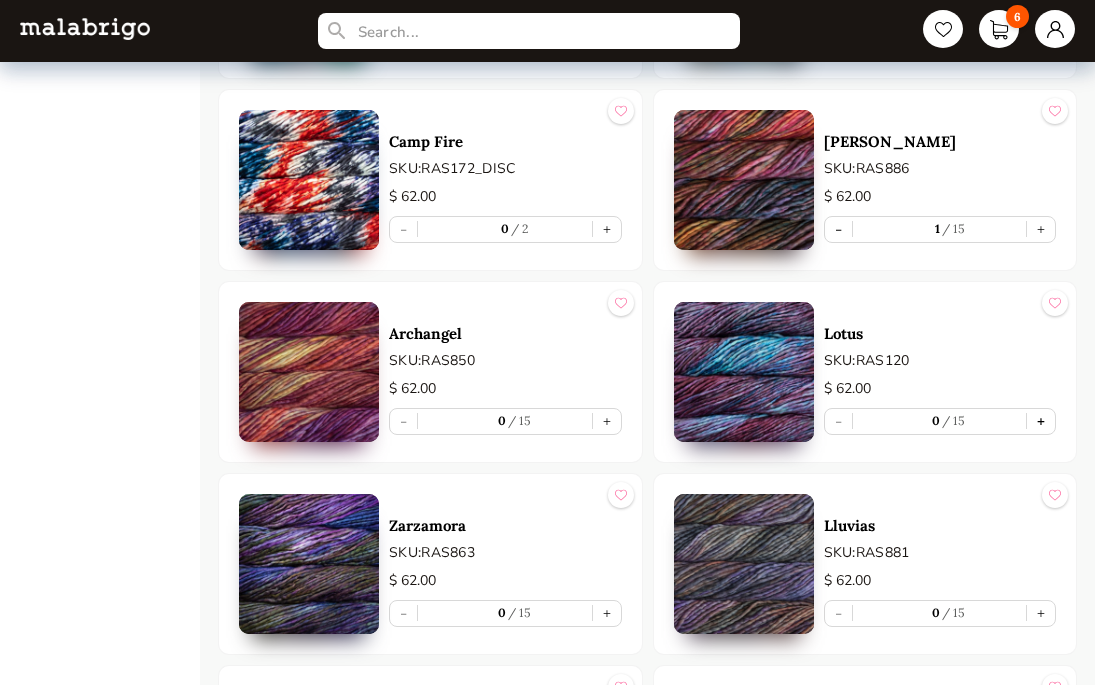 click on "+" at bounding box center (1041, 421) 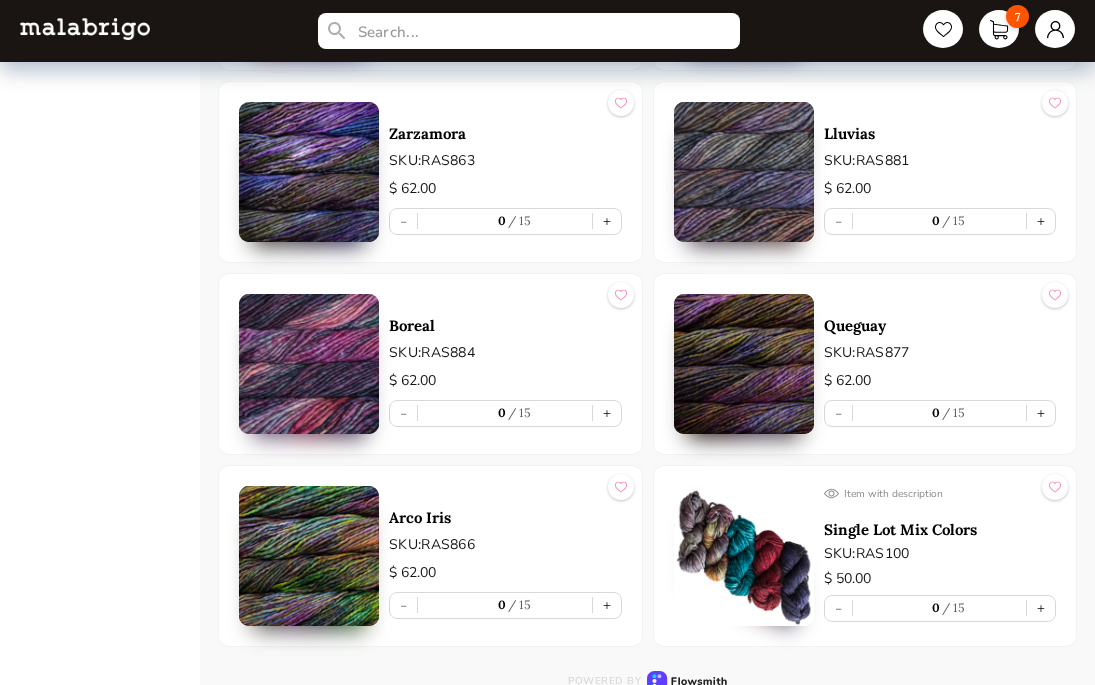 scroll, scrollTop: 10218, scrollLeft: 0, axis: vertical 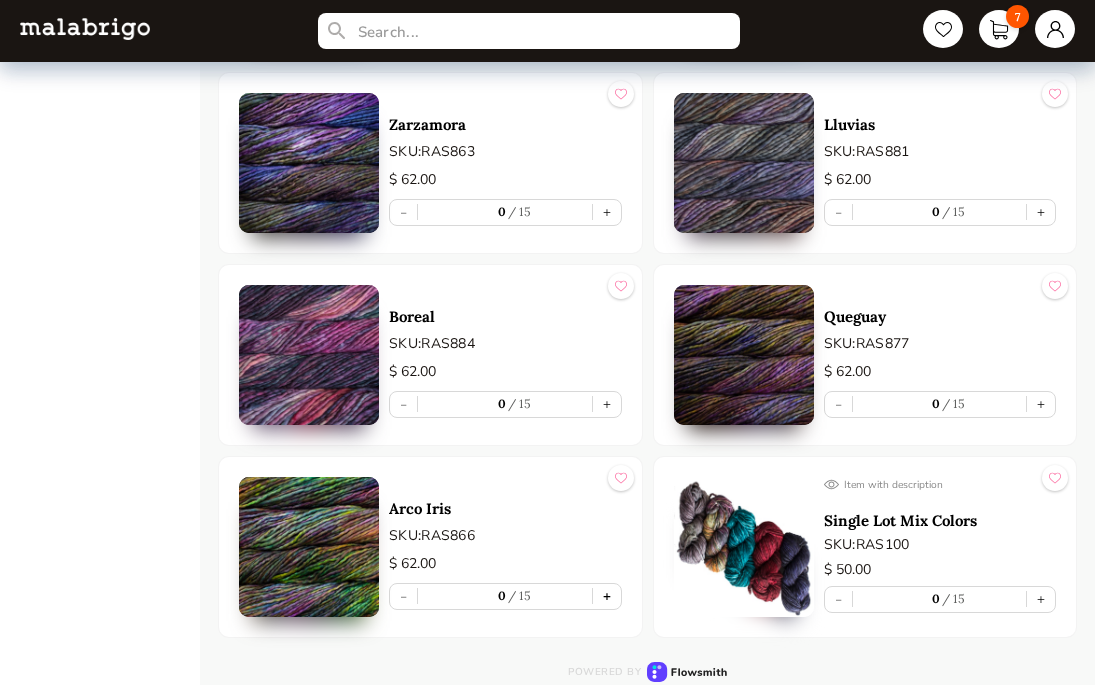 click on "+" at bounding box center [607, 596] 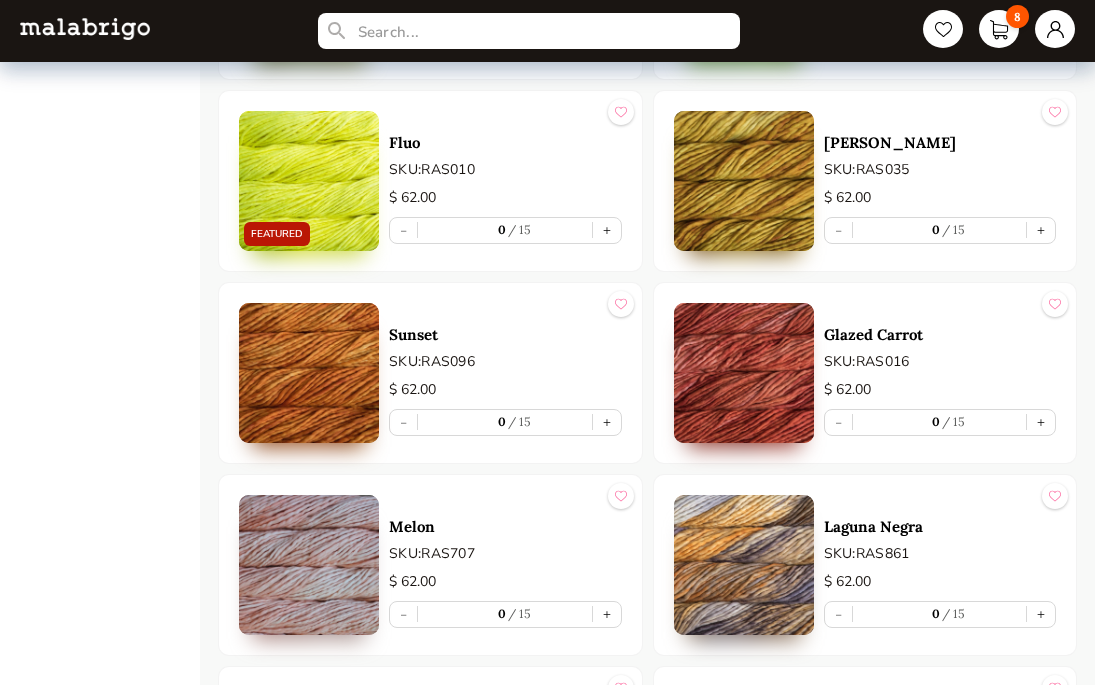 scroll, scrollTop: 7107, scrollLeft: 0, axis: vertical 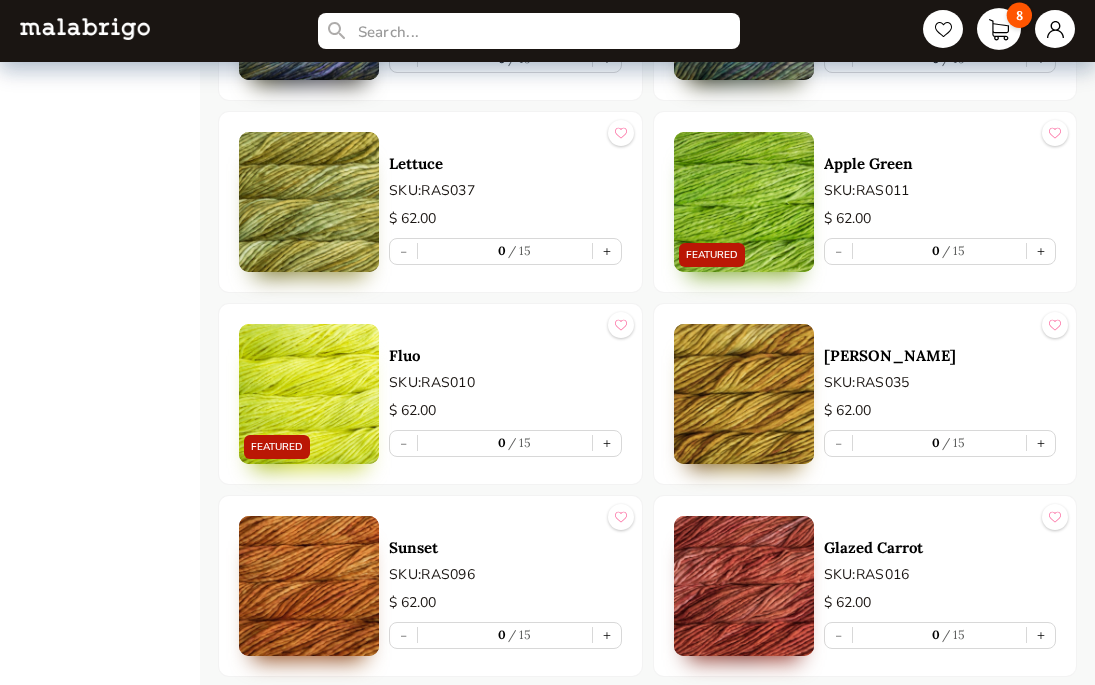 click on "8" at bounding box center [999, 29] 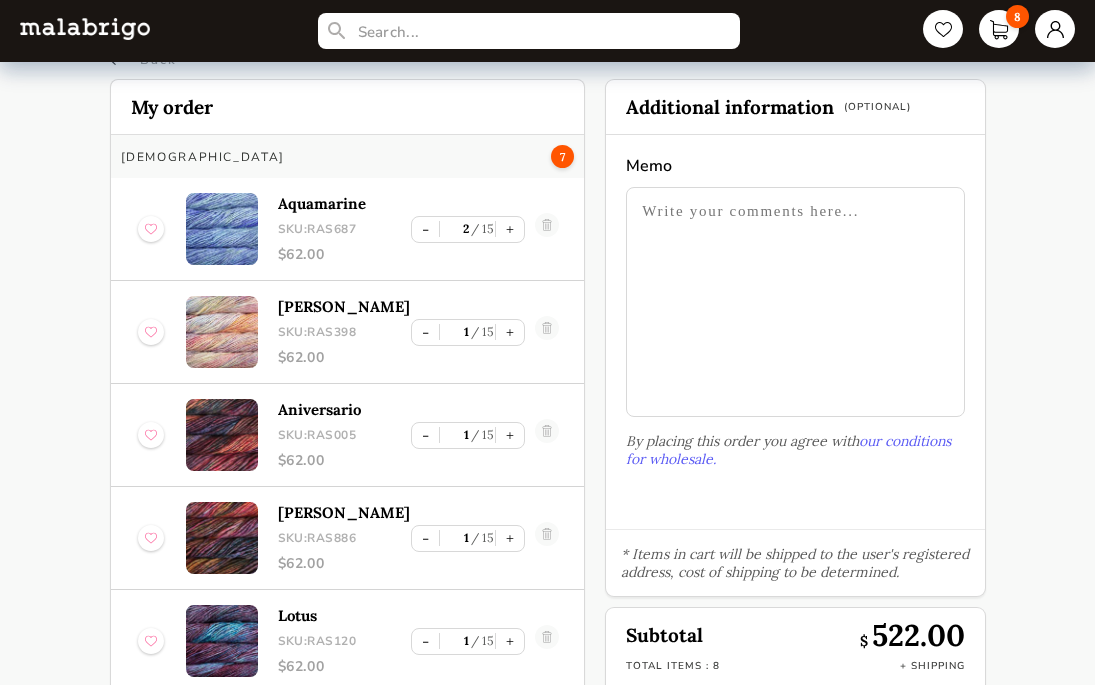 scroll, scrollTop: 134, scrollLeft: 0, axis: vertical 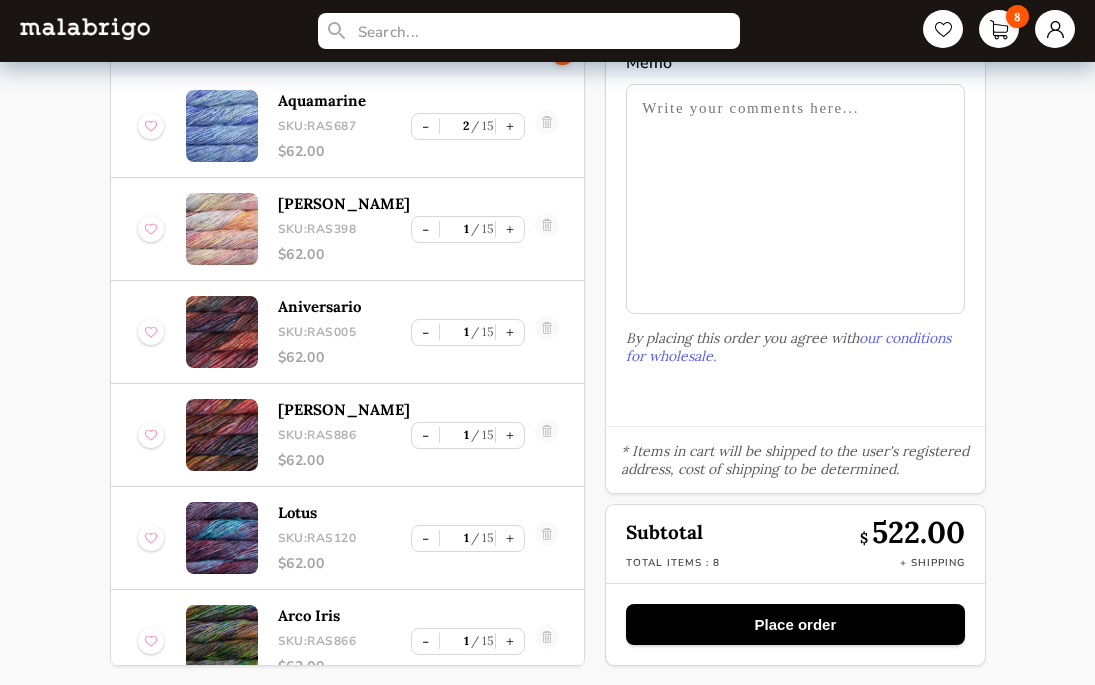click on "Place order" at bounding box center (795, 624) 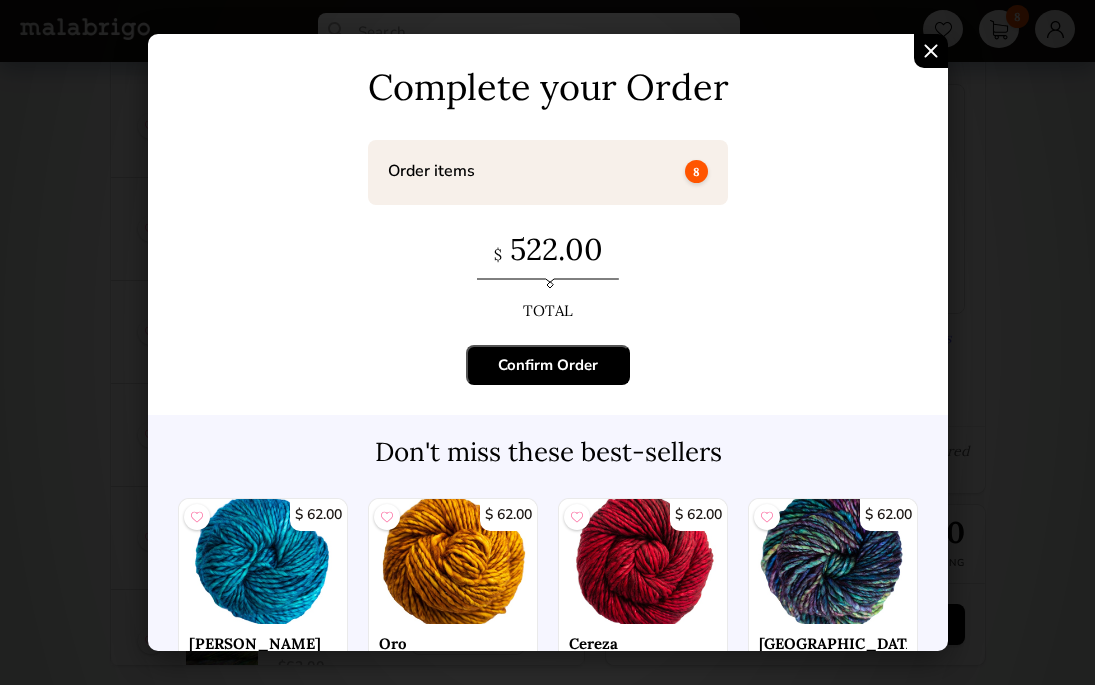 click on "Confirm Order" at bounding box center (548, 365) 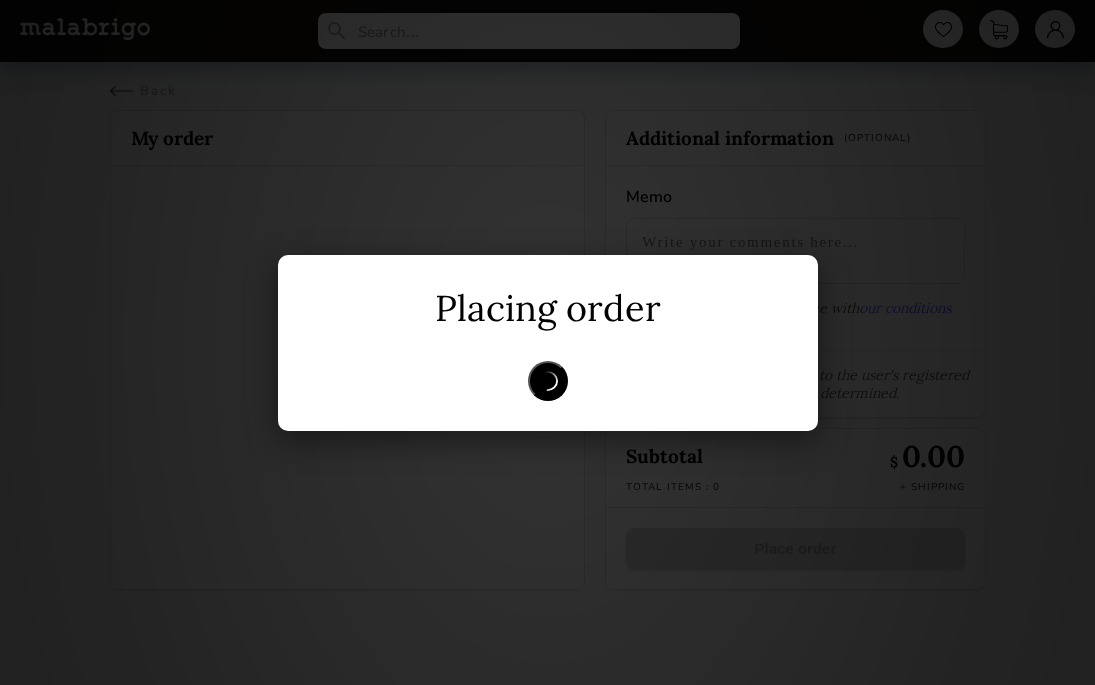 scroll, scrollTop: 0, scrollLeft: 0, axis: both 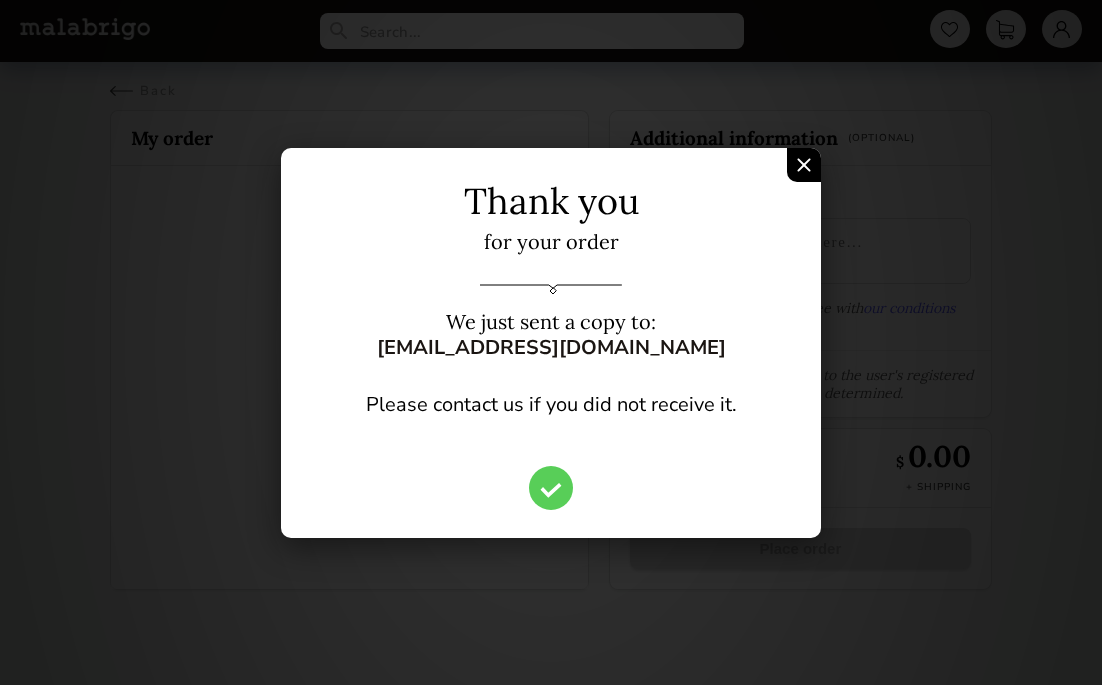 click at bounding box center (804, 165) 